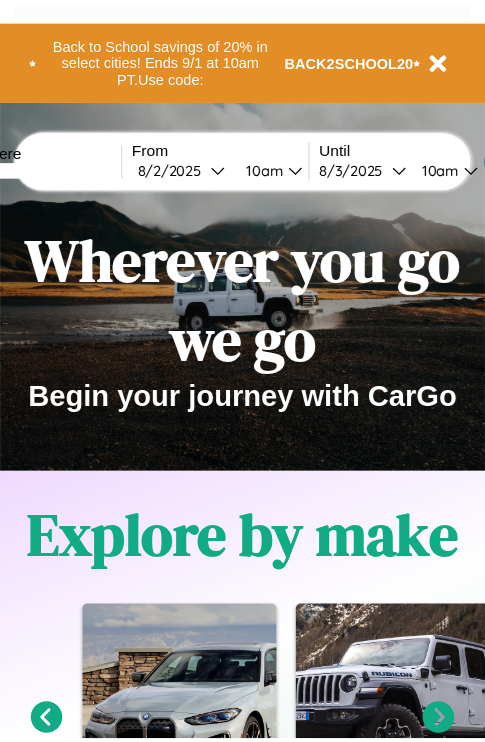 scroll, scrollTop: 0, scrollLeft: 0, axis: both 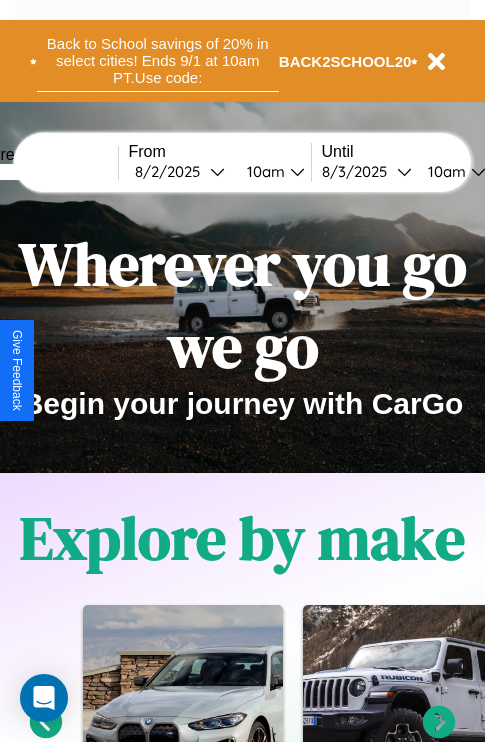 click on "Back to School savings of 20% in select cities! Ends 9/1 at 10am PT.  Use code:" at bounding box center (158, 61) 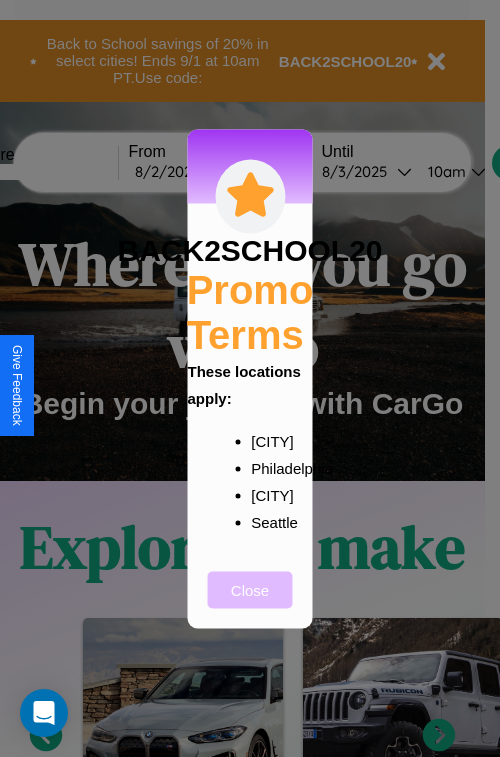 click on "Close" at bounding box center (250, 589) 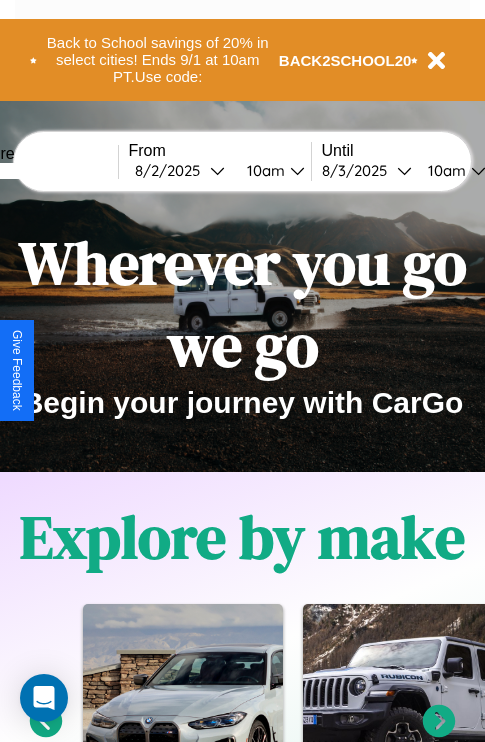 scroll, scrollTop: 0, scrollLeft: 0, axis: both 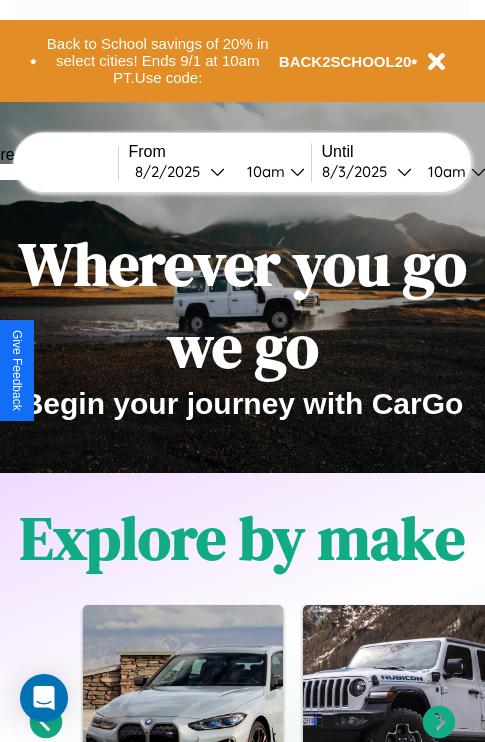 click at bounding box center [43, 172] 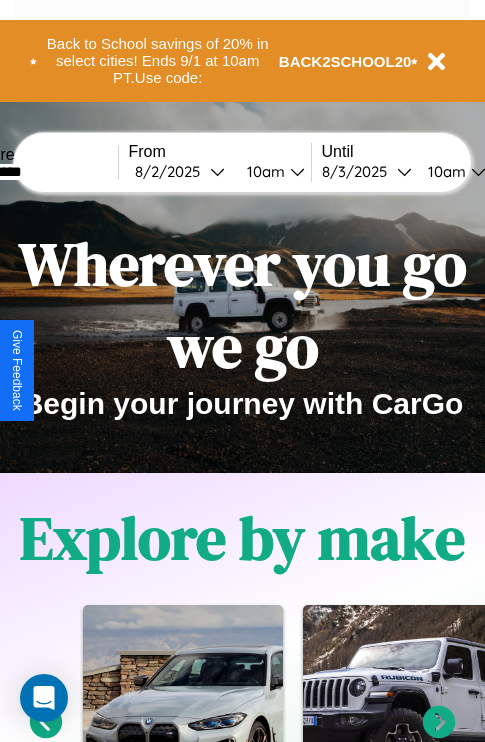 type on "*********" 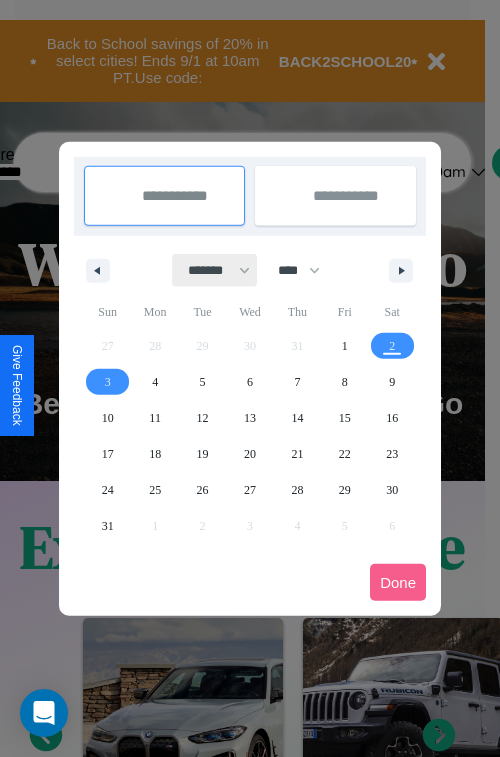 click on "******* ******** ***** ***** *** **** **** ****** ********* ******* ******** ********" at bounding box center (215, 270) 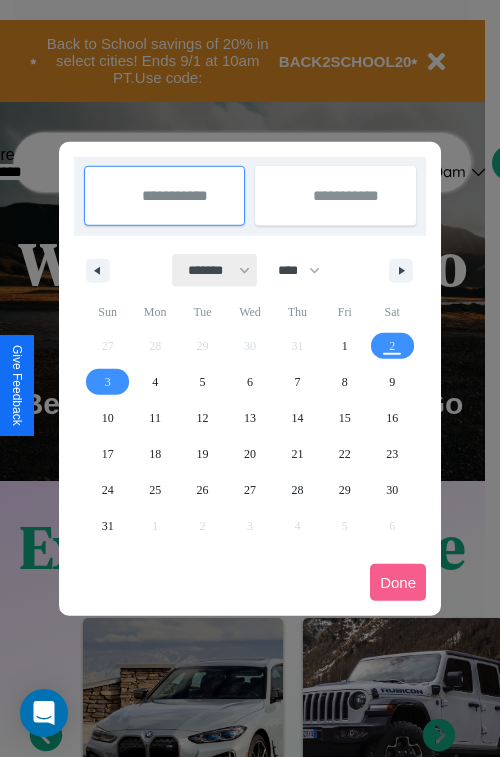 select on "*" 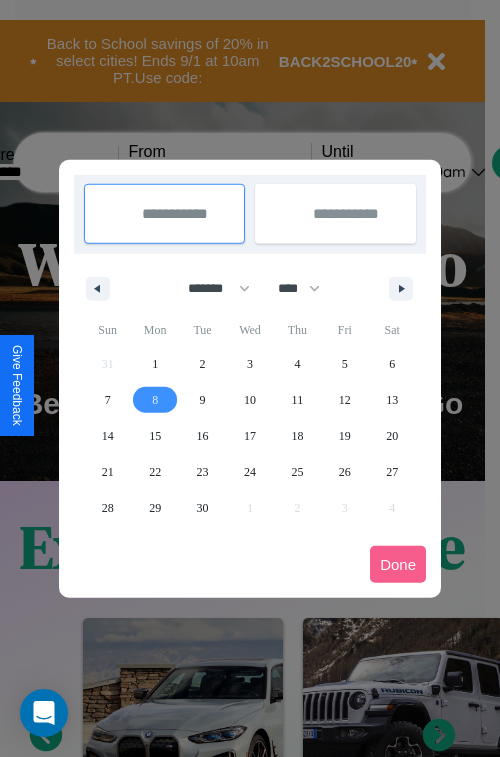click on "8" at bounding box center (155, 400) 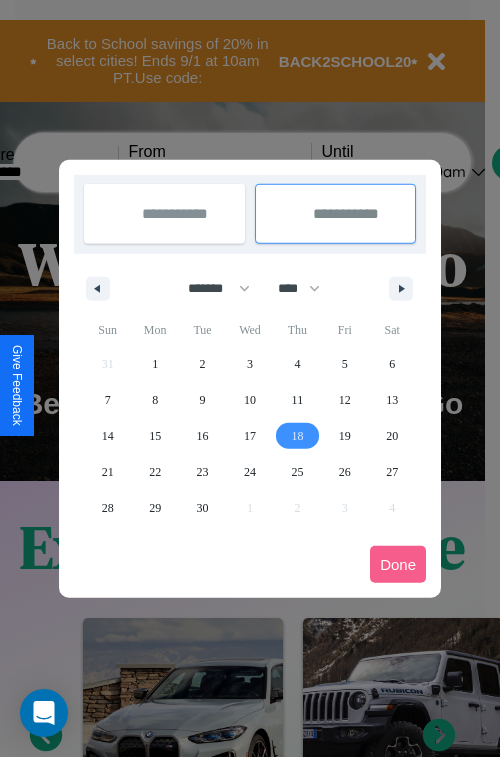 click on "18" at bounding box center [297, 436] 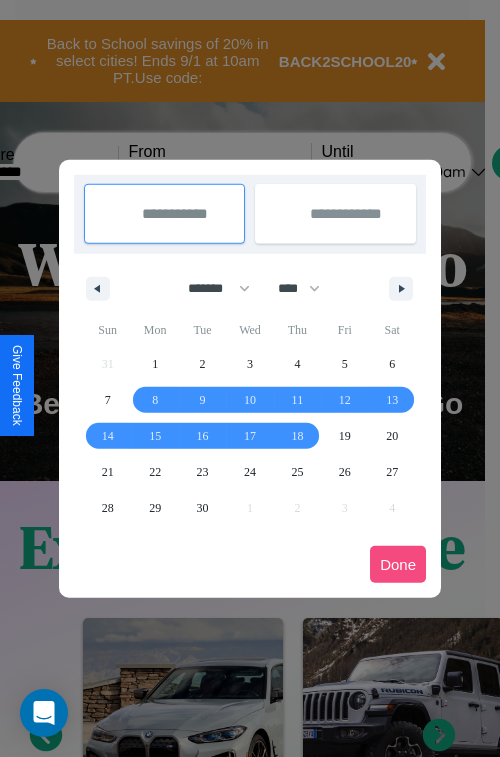 click on "Done" at bounding box center [398, 564] 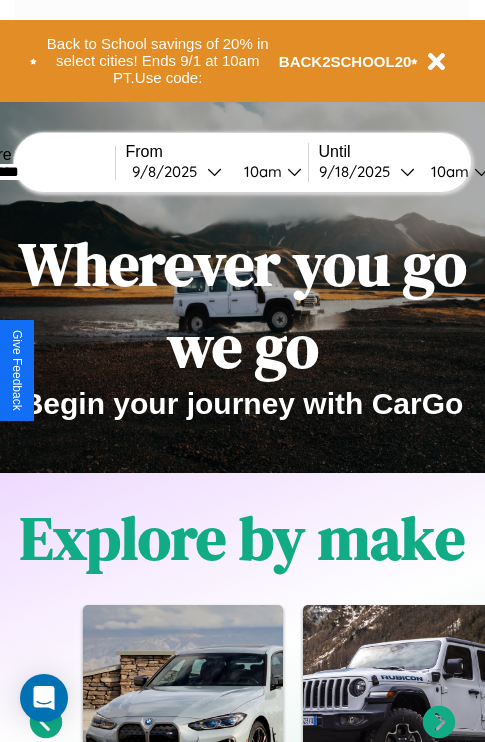 click on "10am" at bounding box center (260, 171) 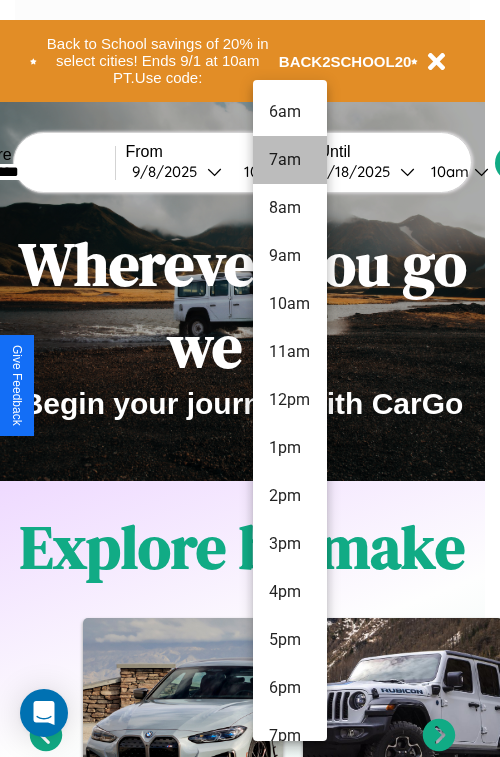 click on "7am" at bounding box center [290, 160] 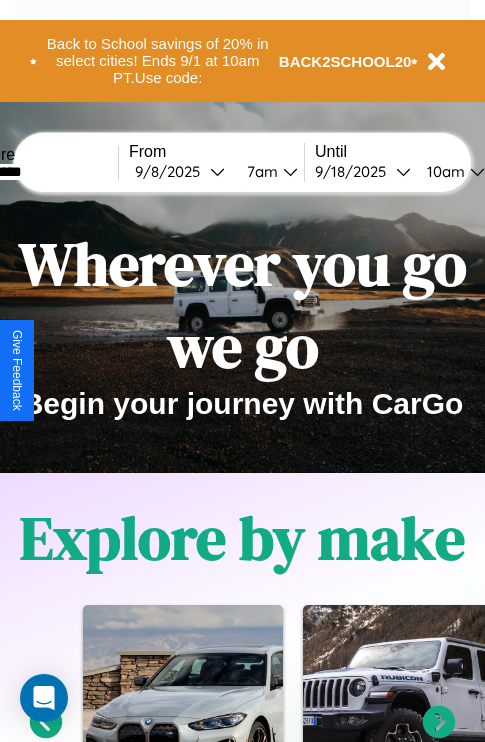 click on "10am" at bounding box center [443, 171] 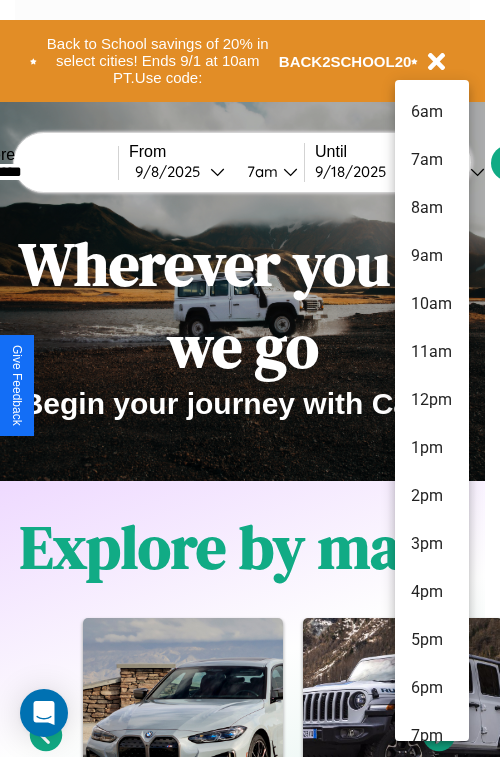 click on "5pm" at bounding box center (432, 640) 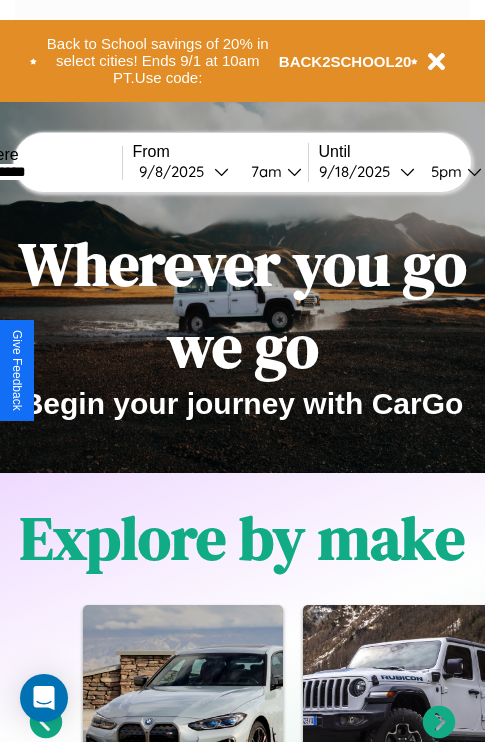 scroll, scrollTop: 0, scrollLeft: 65, axis: horizontal 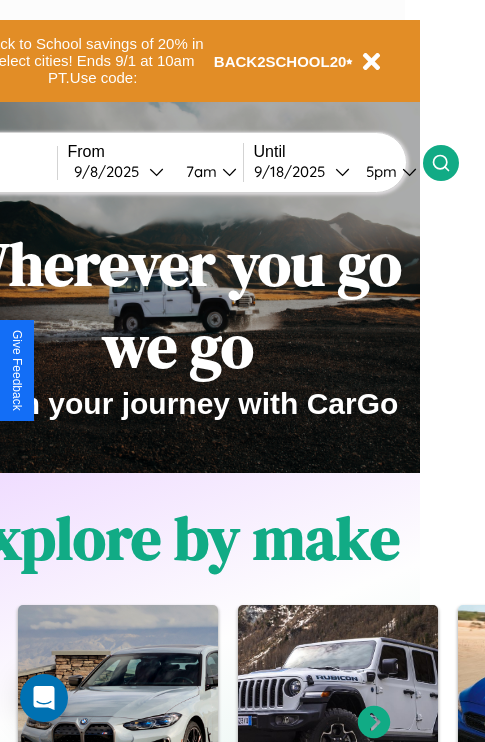 click 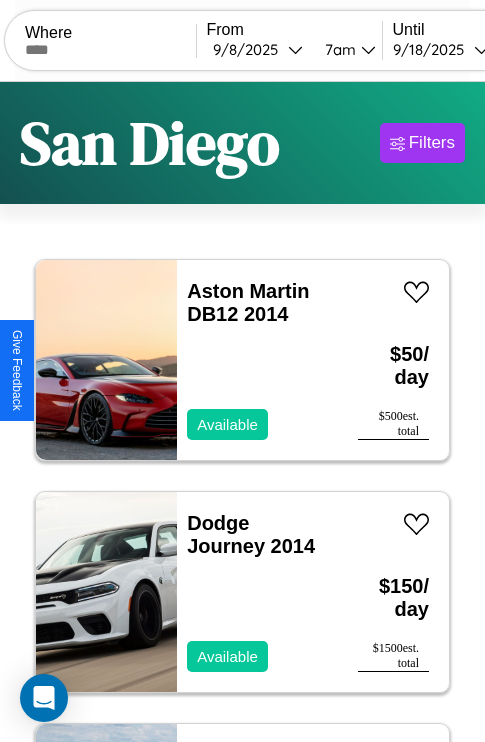 scroll, scrollTop: 95, scrollLeft: 0, axis: vertical 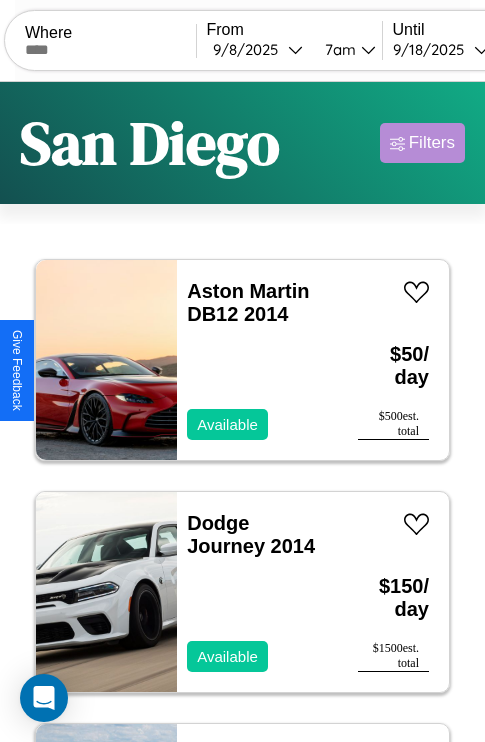 click on "Filters" at bounding box center (432, 143) 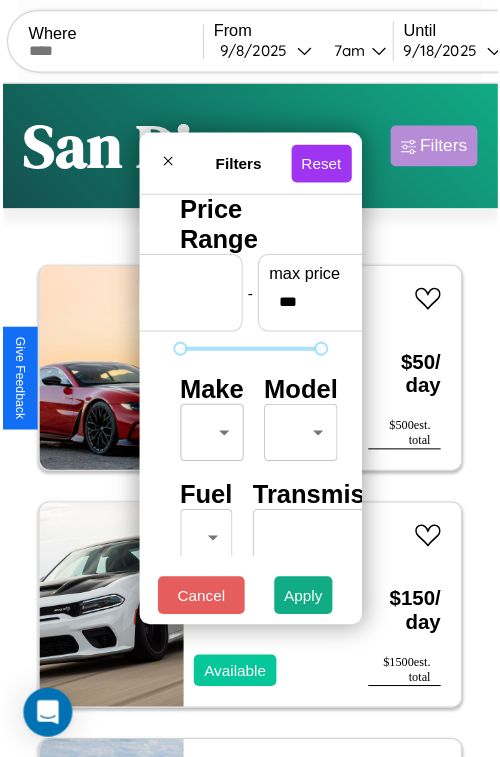 scroll, scrollTop: 59, scrollLeft: 0, axis: vertical 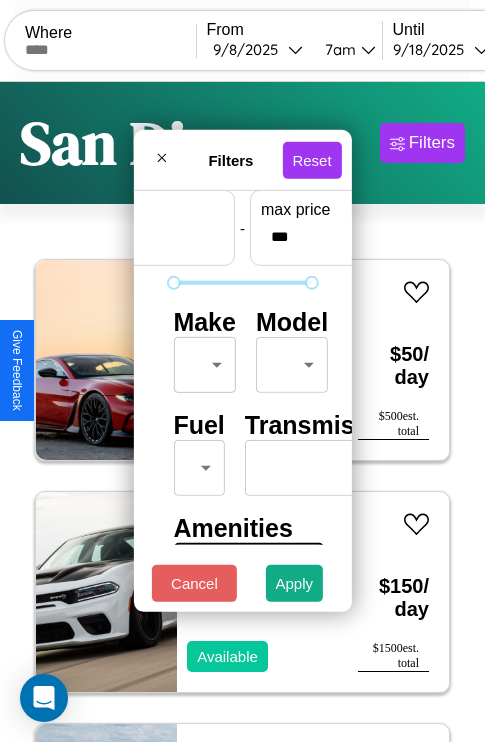 click on "CarGo Where From [DATE] [TIME] Until [DATE] [TIME] Become a Host Login Sign Up [CITY] Filters 22 cars in this area These cars can be picked up in this city. Aston Martin DB12 2014 Available $ 50 / day $ 500 est. total Dodge Journey 2014 Available $ 150 / day $ 1500 est. total Hyundai Tiburon 2024 Available $ 80 / day $ 800 est. total Acura ZDX 2018 Available $ 140 / day $ 1400 est. total Ferrari F8 Spider 2014 Unavailable $ 200 / day $ 2000 est. total Chevrolet Camaro 2021 Available $ 60 / day $ 600 est. total Hummer H2 2022 Available $ 190 / day $ 1900 est. total Jaguar XJ8 2022 Available $ 50 / day $ 500 est. total Chevrolet W3 2018 Available $ 170 / day $ 1700 est. total Lexus GS 2014 Available $ 180 / day $ 1800 est. total Honda CMX300 (Rebel 300) 2018 Available $ 60 / day $ 600 est. total Buick Envision 2020 Unavailable $ 140 / day $ 1400 est. total Hyundai Nexo 2014 Available $ 50 / day $ 500 est. total Kia [CITY]" at bounding box center [242, 412] 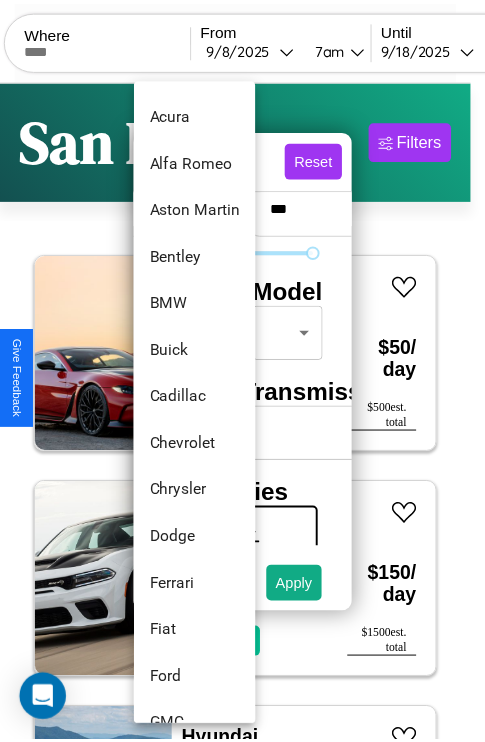 scroll, scrollTop: 134, scrollLeft: 0, axis: vertical 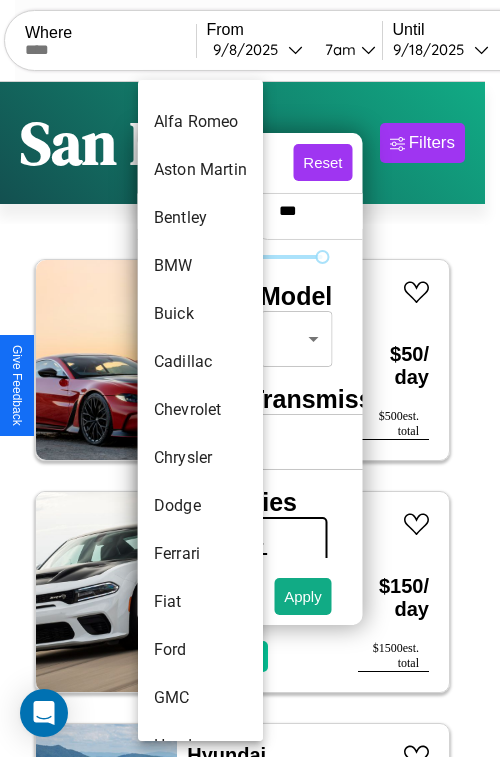 click on "Chevrolet" at bounding box center (200, 410) 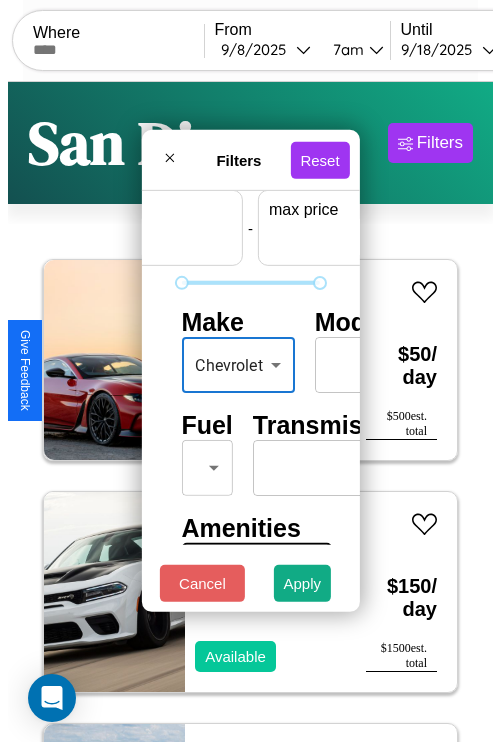 scroll, scrollTop: 59, scrollLeft: 124, axis: both 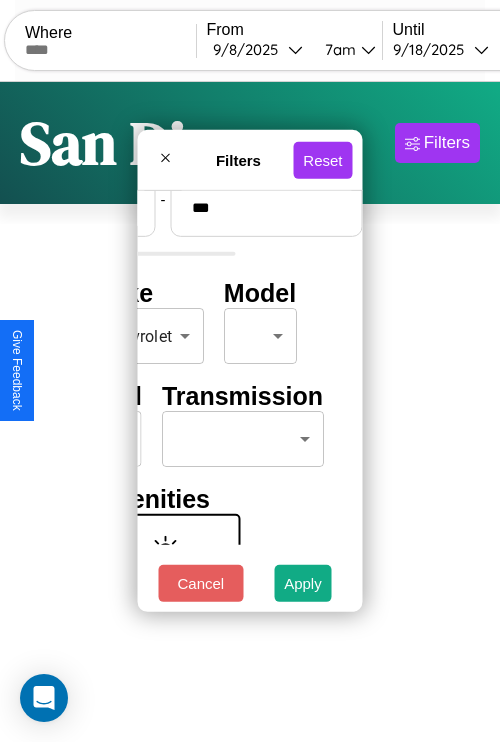 type on "***" 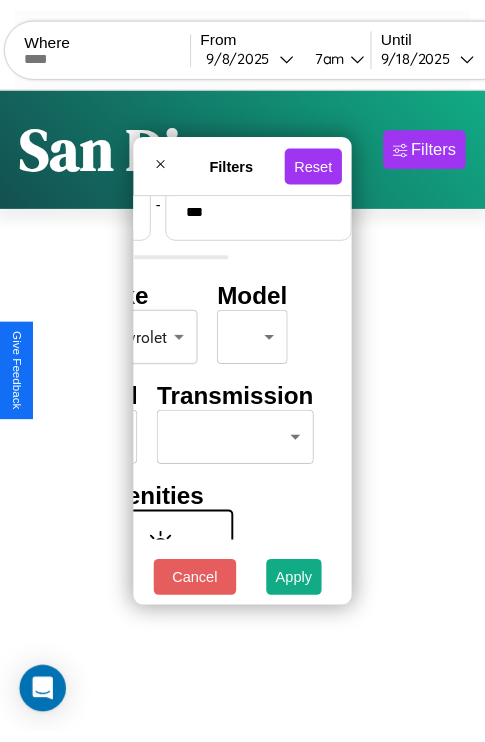 scroll, scrollTop: 59, scrollLeft: 0, axis: vertical 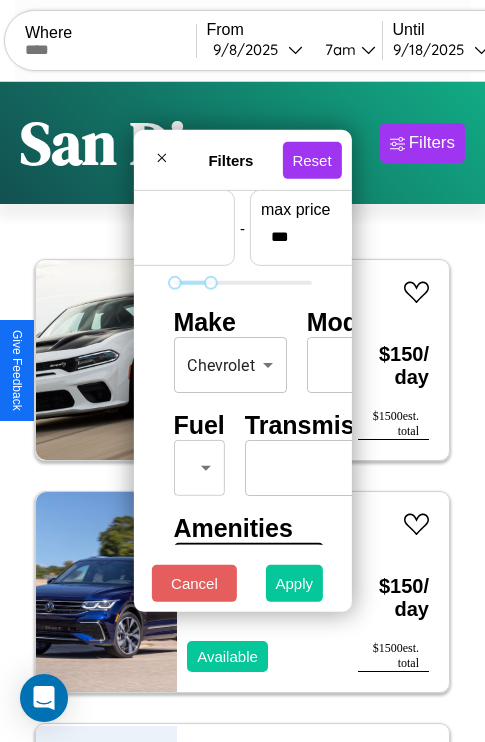 type on "*" 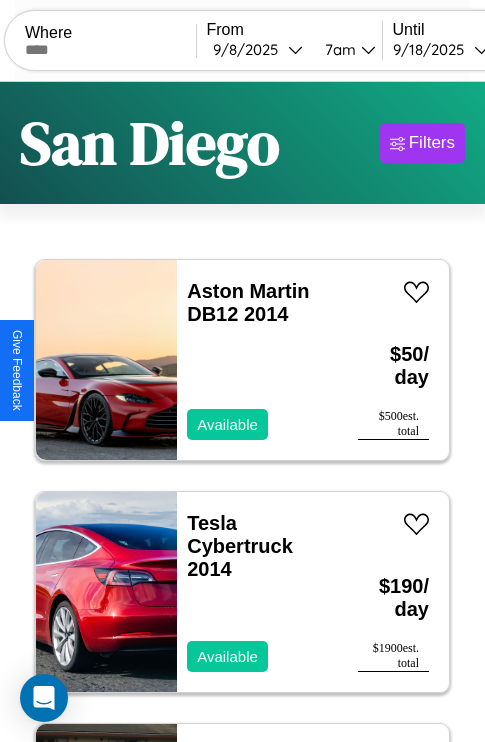 scroll, scrollTop: 95, scrollLeft: 0, axis: vertical 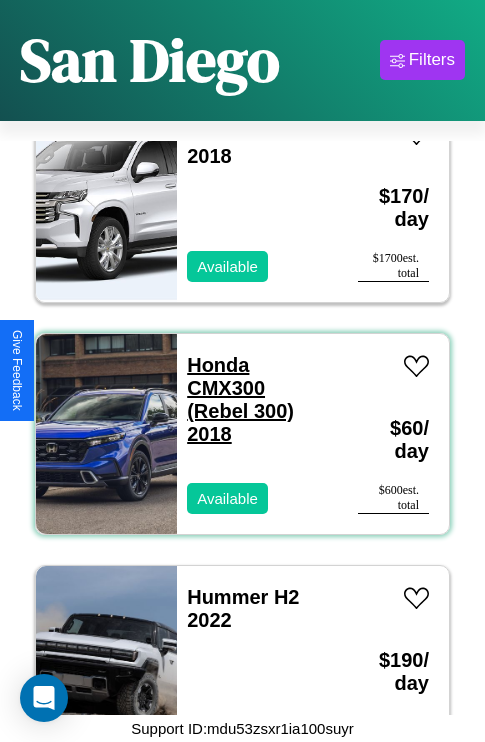 click on "Honda CMX300 (Rebel 300) 2018" at bounding box center (240, 399) 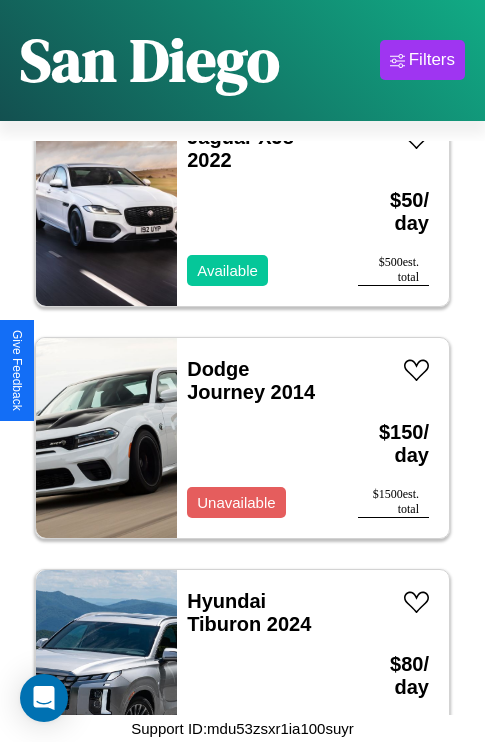 scroll, scrollTop: 3091, scrollLeft: 0, axis: vertical 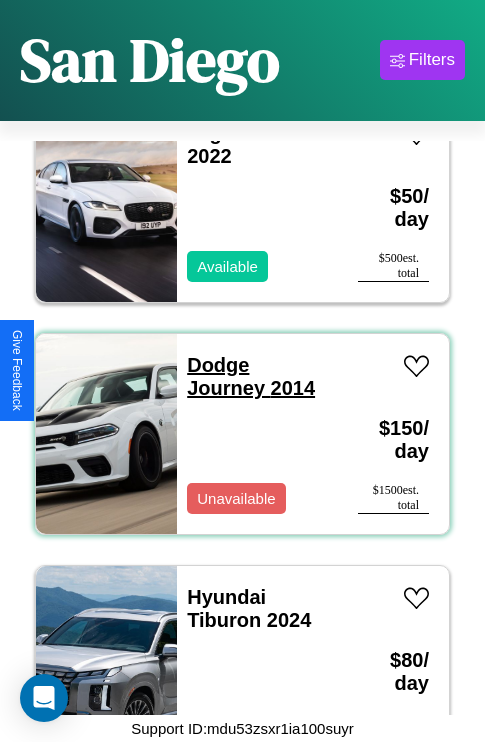 click on "Dodge Journey 2014" at bounding box center [251, 376] 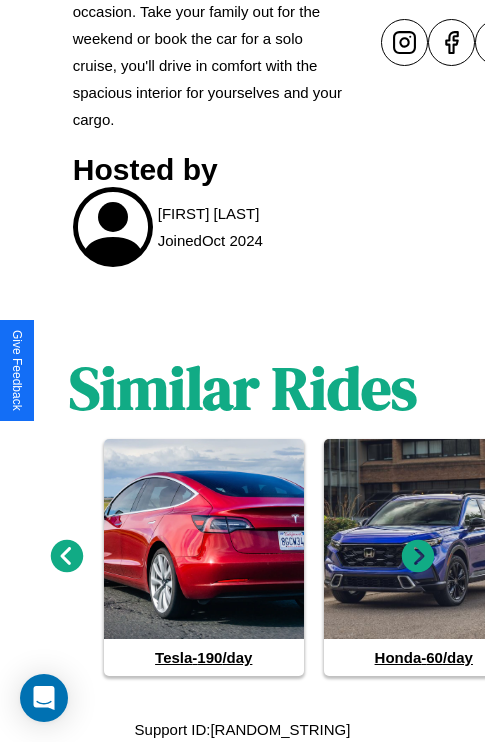 scroll, scrollTop: 1065, scrollLeft: 0, axis: vertical 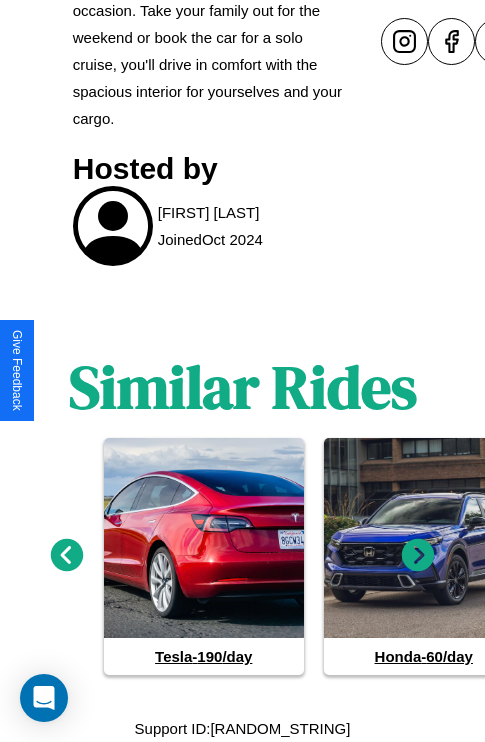 click 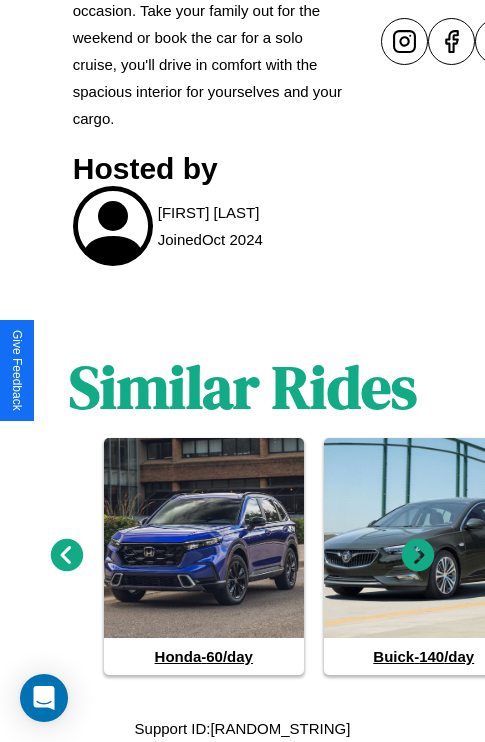 click 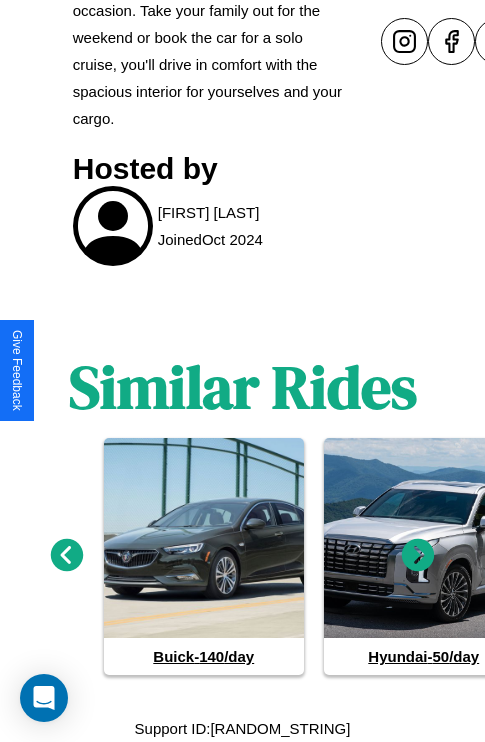 click 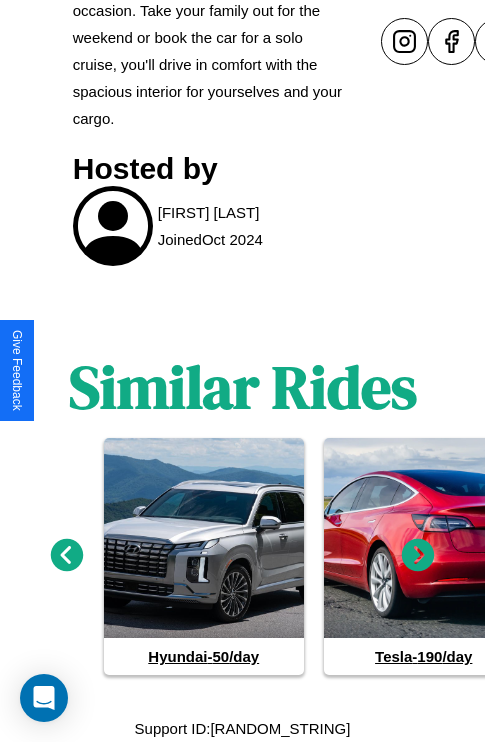 click 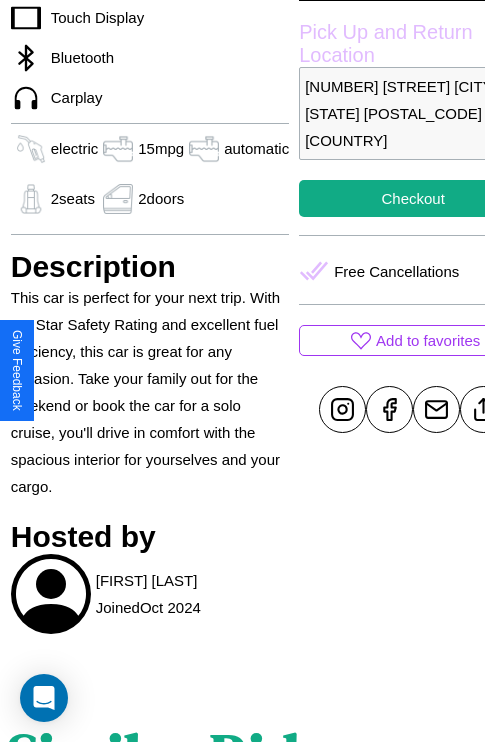 scroll, scrollTop: 498, scrollLeft: 96, axis: both 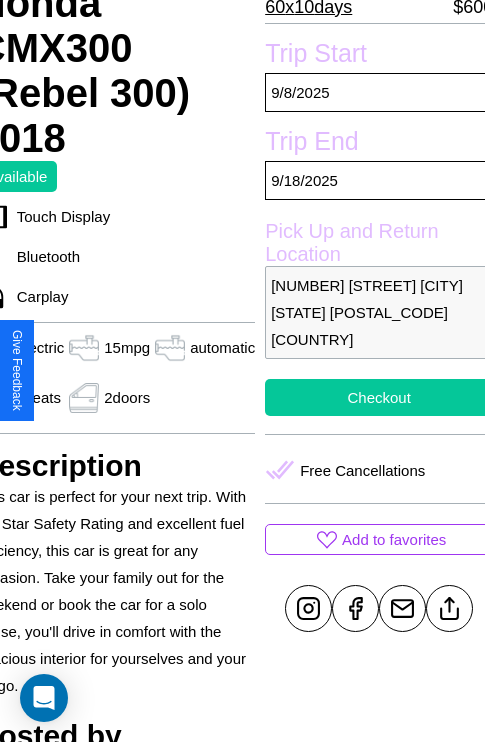 click on "Checkout" at bounding box center (379, 397) 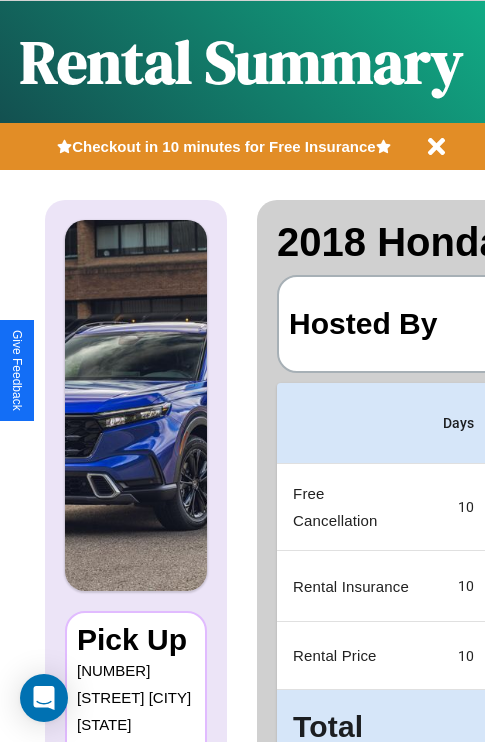 scroll, scrollTop: 0, scrollLeft: 378, axis: horizontal 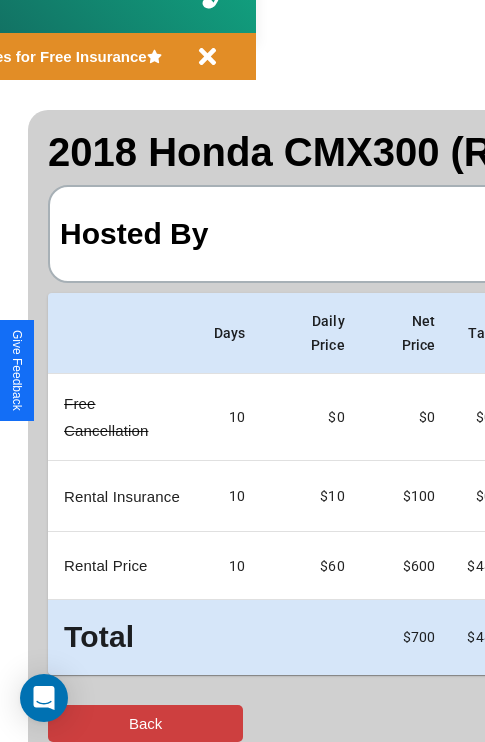 click on "Back" at bounding box center (145, 723) 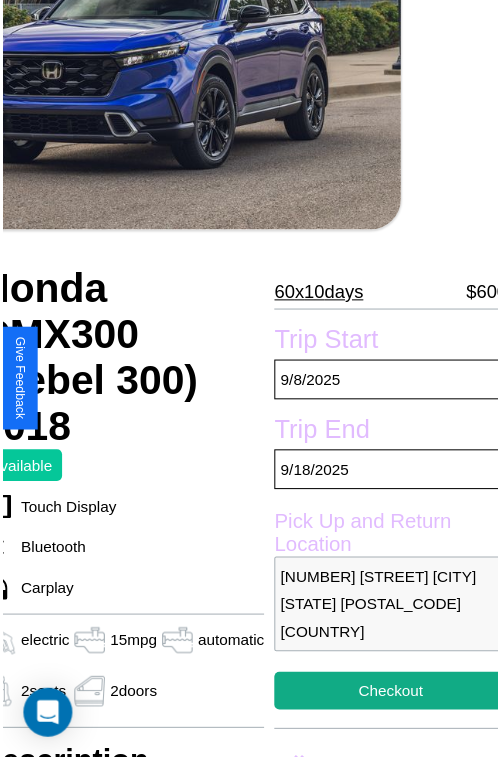 scroll, scrollTop: 220, scrollLeft: 96, axis: both 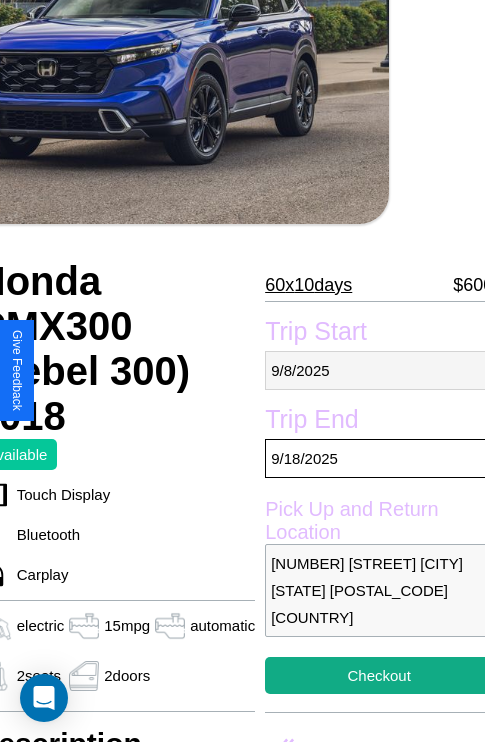 click on "9 / 8 / 2025" at bounding box center (379, 370) 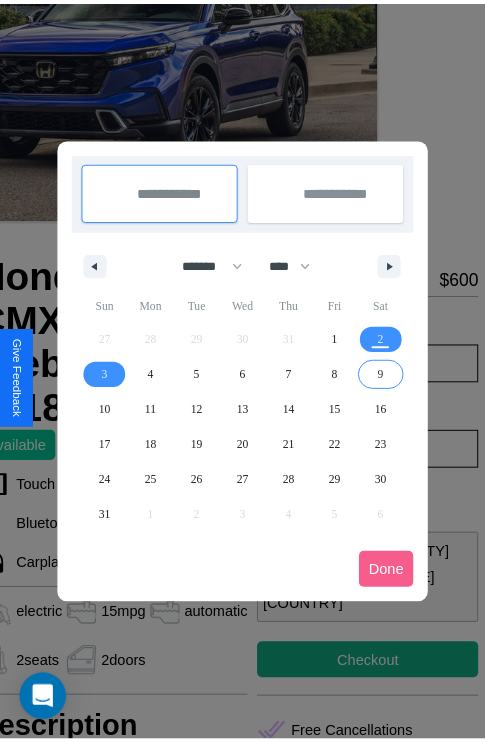 scroll, scrollTop: 0, scrollLeft: 96, axis: horizontal 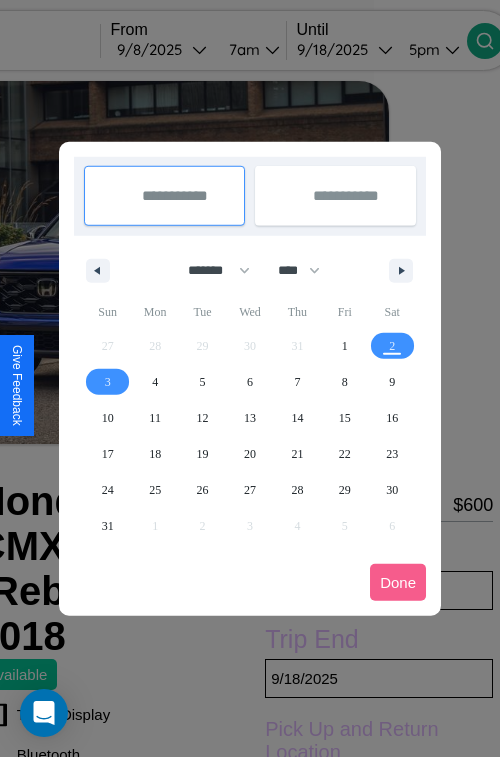 click at bounding box center (250, 378) 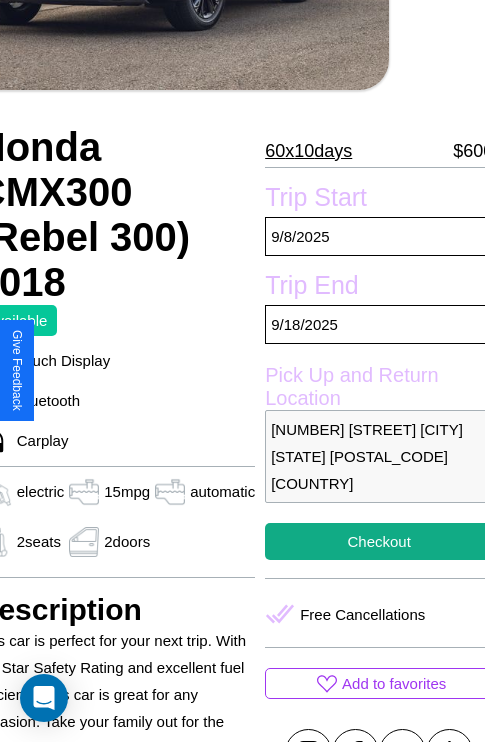 scroll, scrollTop: 498, scrollLeft: 96, axis: both 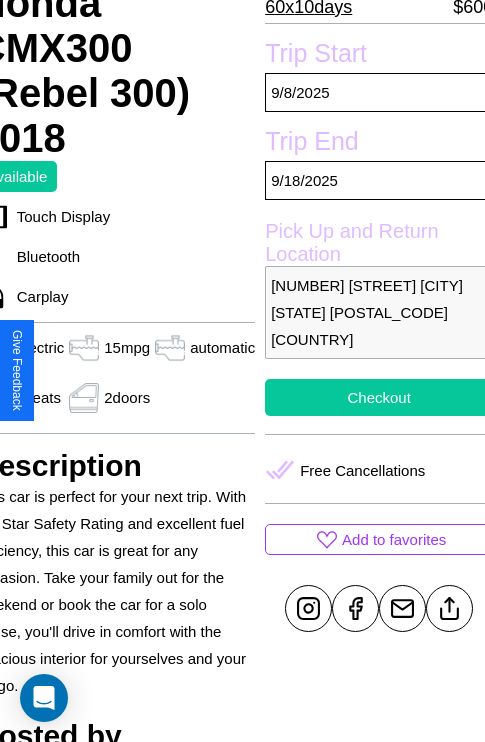 click on "Checkout" at bounding box center (379, 397) 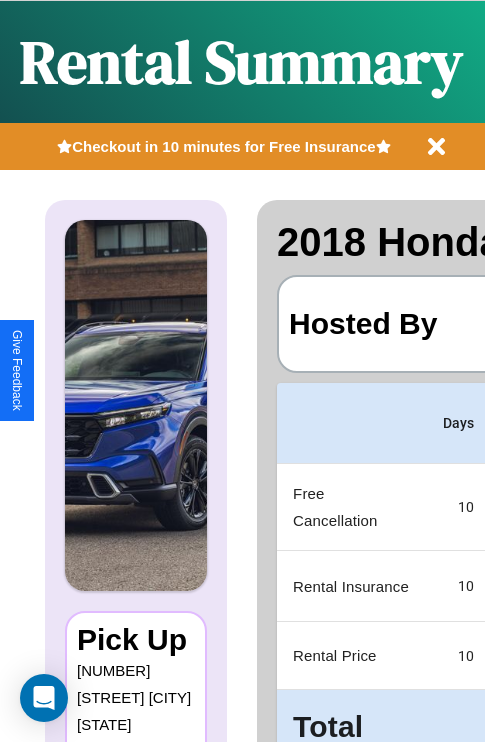 scroll, scrollTop: 0, scrollLeft: 378, axis: horizontal 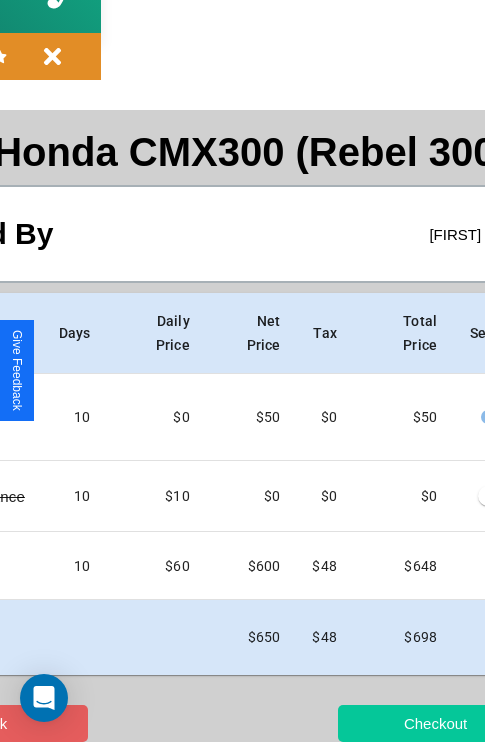 click on "Checkout" at bounding box center [435, 723] 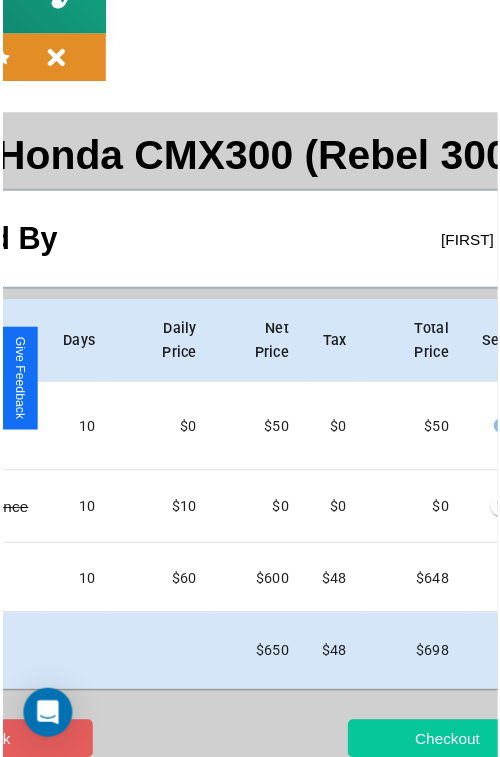 scroll, scrollTop: 0, scrollLeft: 0, axis: both 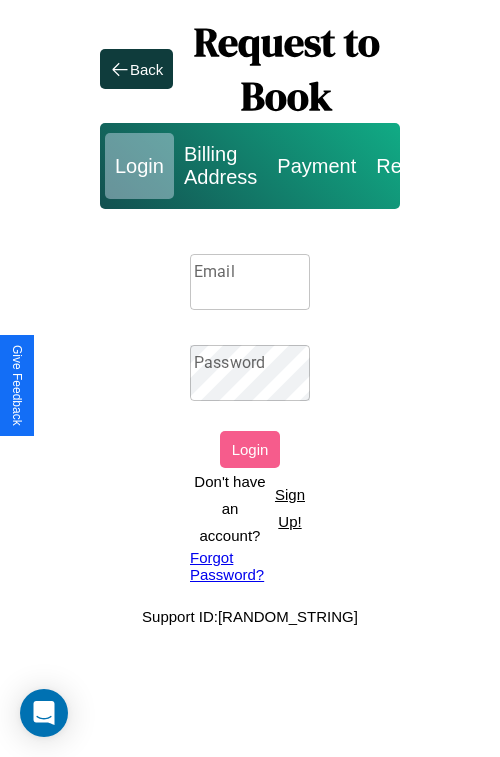 click on "Email" at bounding box center (250, 282) 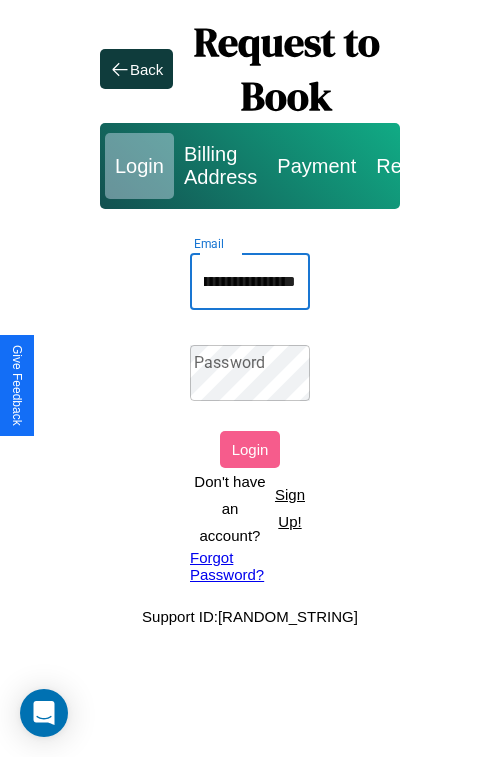 scroll, scrollTop: 0, scrollLeft: 70, axis: horizontal 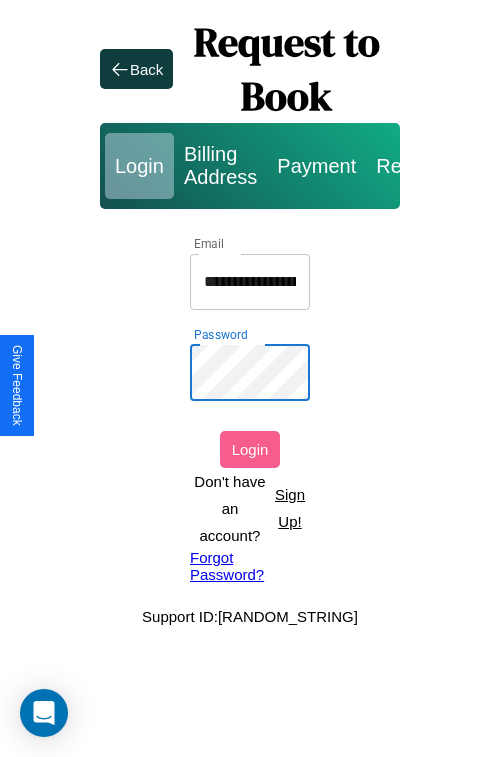 click on "Login" at bounding box center [250, 449] 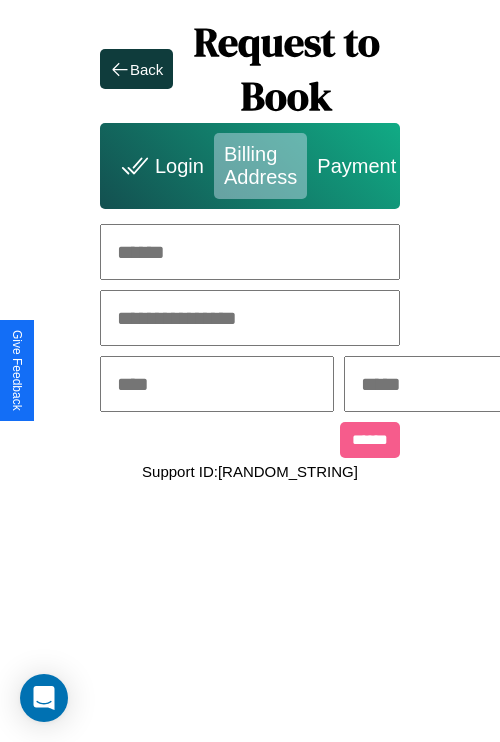 click at bounding box center [250, 252] 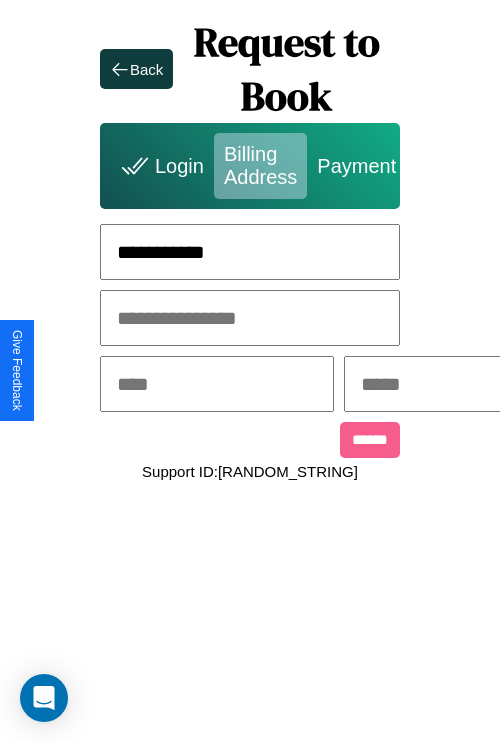 type on "**********" 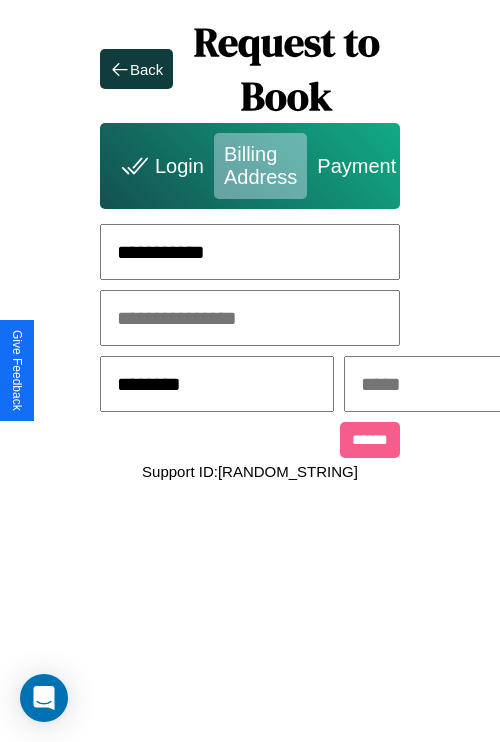 type on "********" 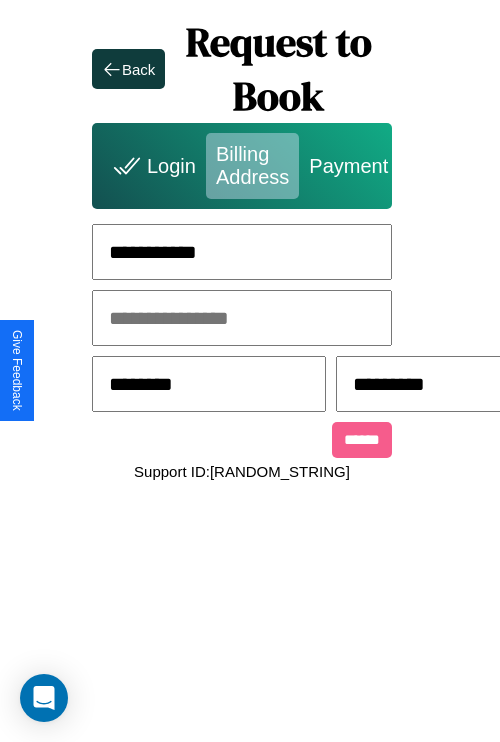 scroll, scrollTop: 0, scrollLeft: 517, axis: horizontal 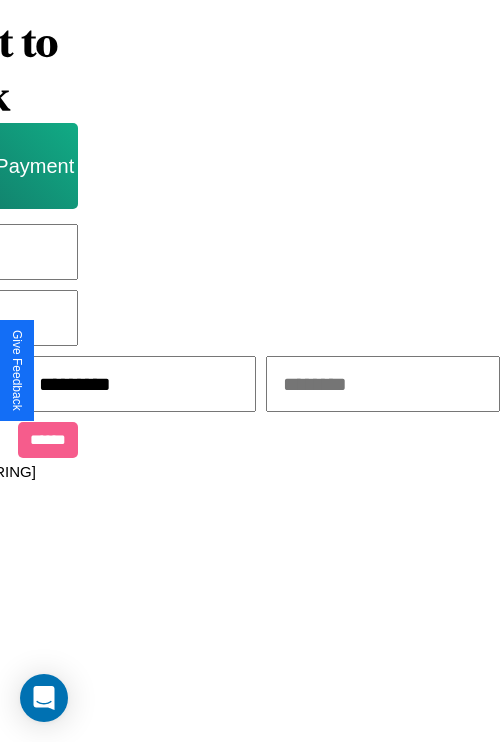 type on "*********" 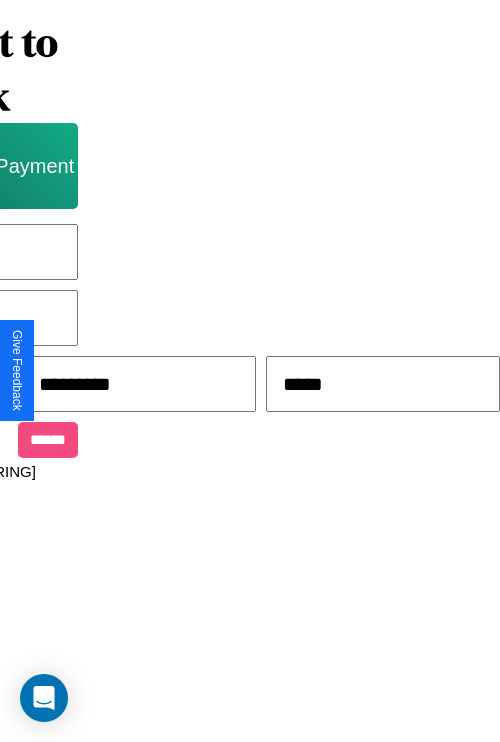 type on "*****" 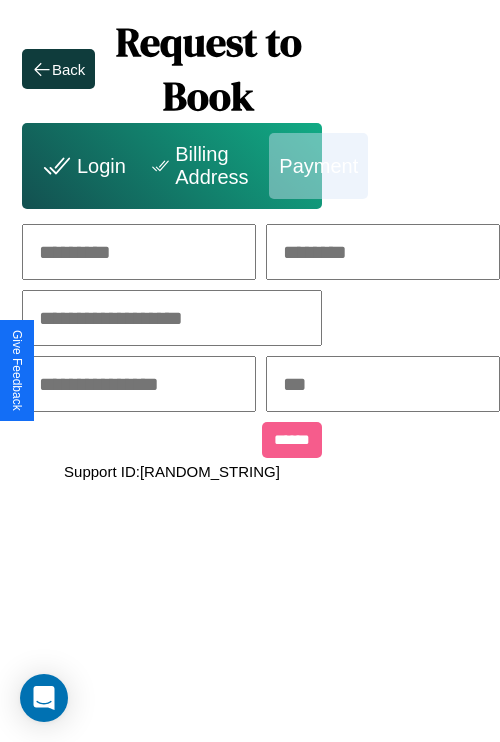 scroll, scrollTop: 0, scrollLeft: 208, axis: horizontal 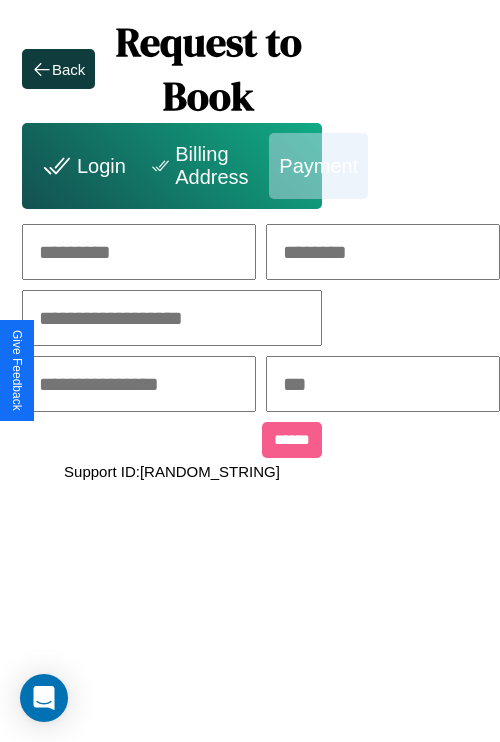 click at bounding box center [139, 252] 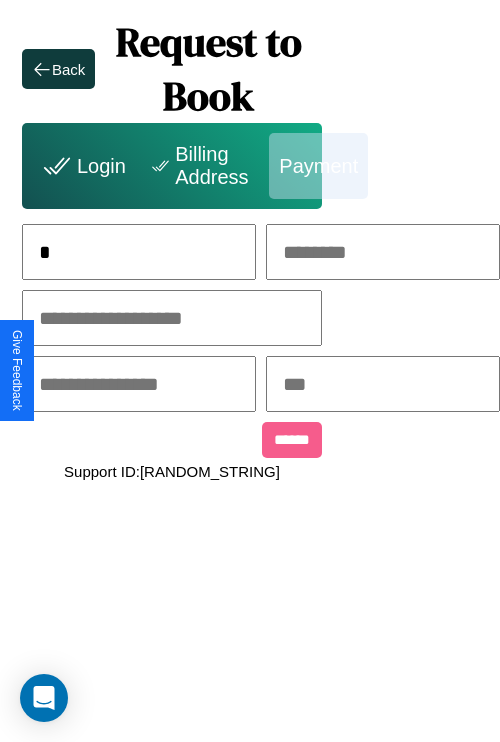 scroll, scrollTop: 0, scrollLeft: 130, axis: horizontal 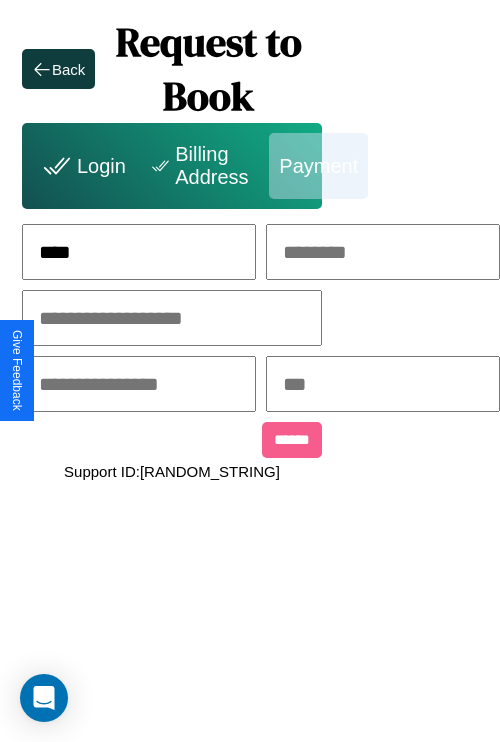 type on "****" 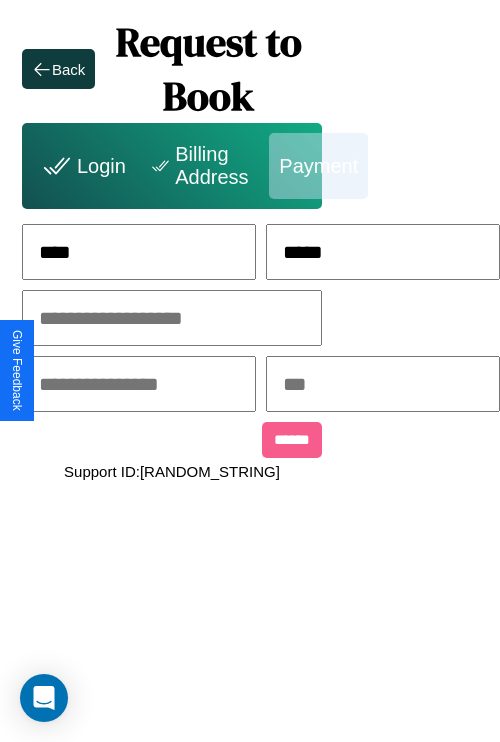 type on "*****" 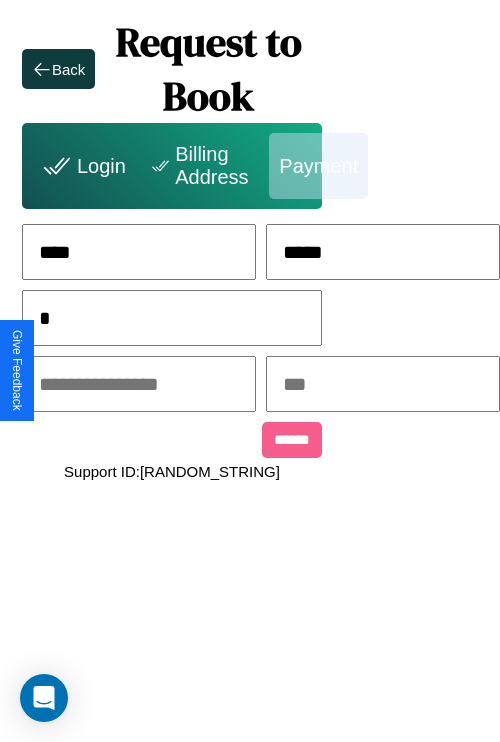 scroll, scrollTop: 0, scrollLeft: 128, axis: horizontal 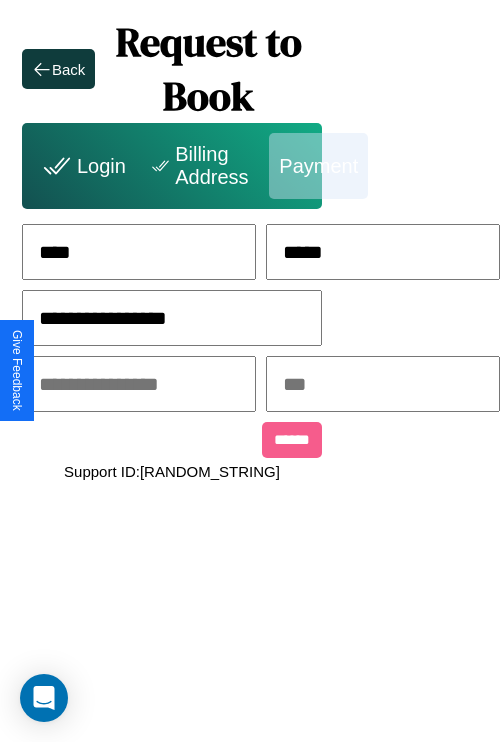 type on "**********" 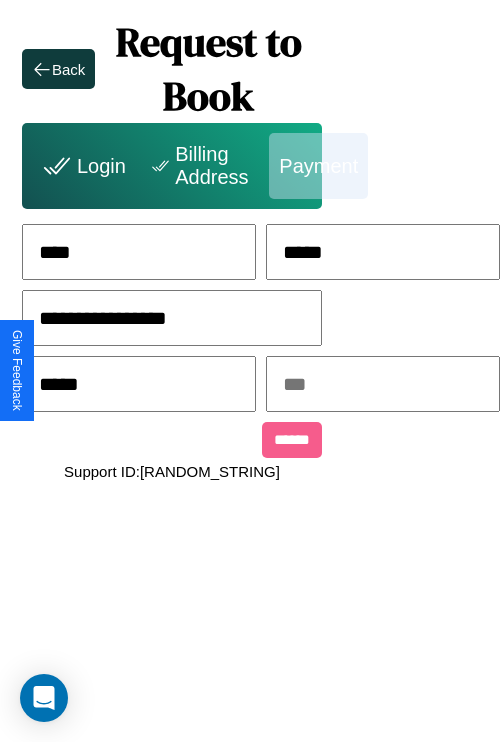 type on "*****" 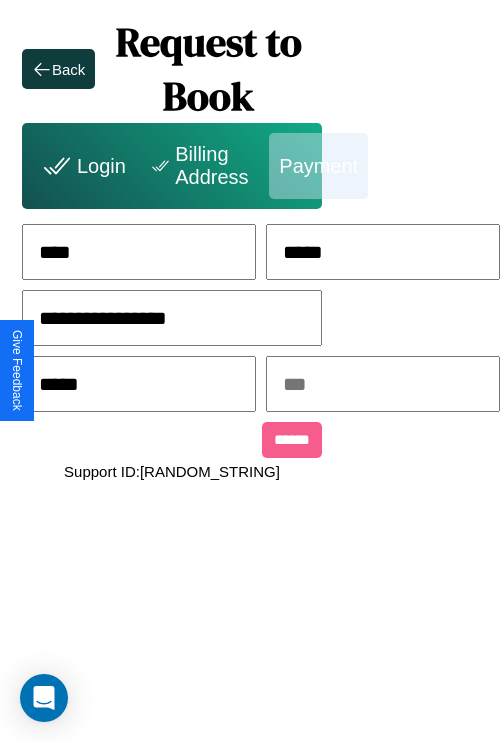 click at bounding box center (383, 384) 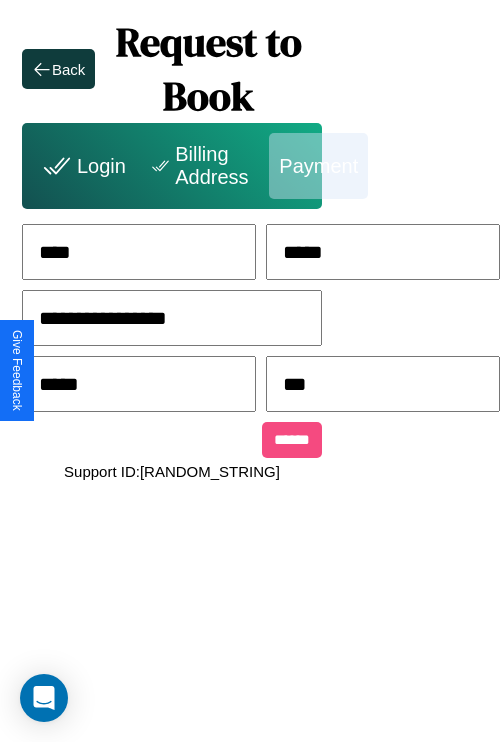 type on "***" 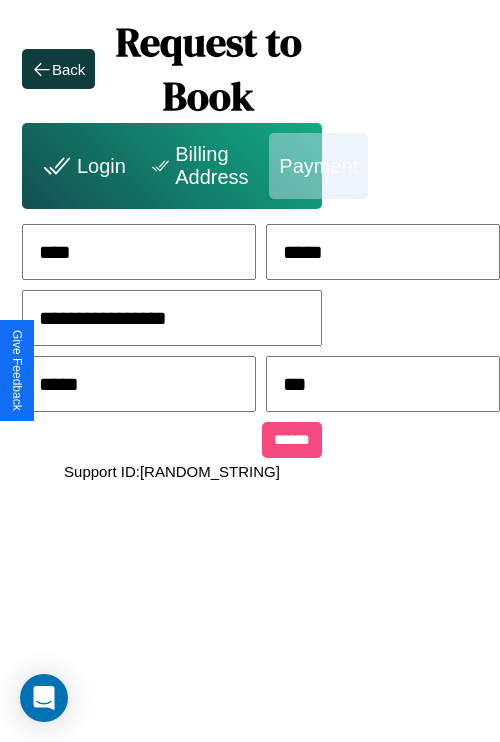 click on "******" at bounding box center [292, 440] 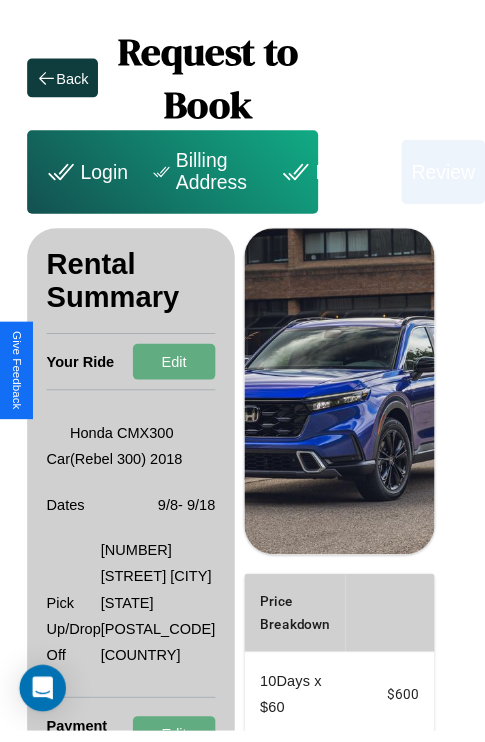 scroll, scrollTop: 0, scrollLeft: 72, axis: horizontal 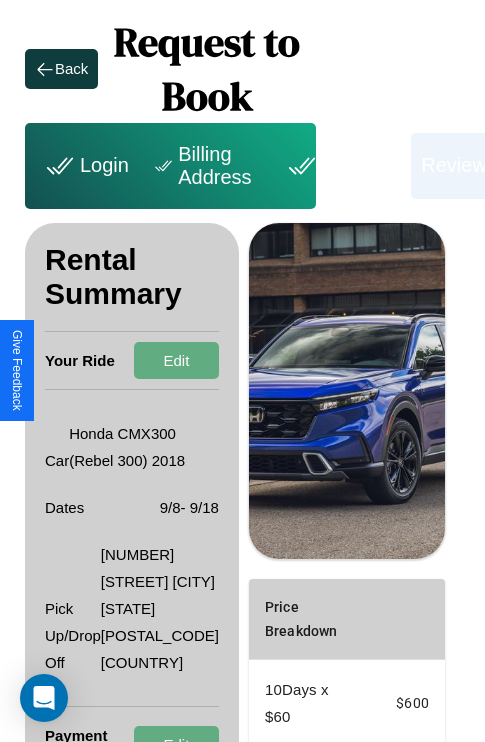click on "Payment" at bounding box center (341, 166) 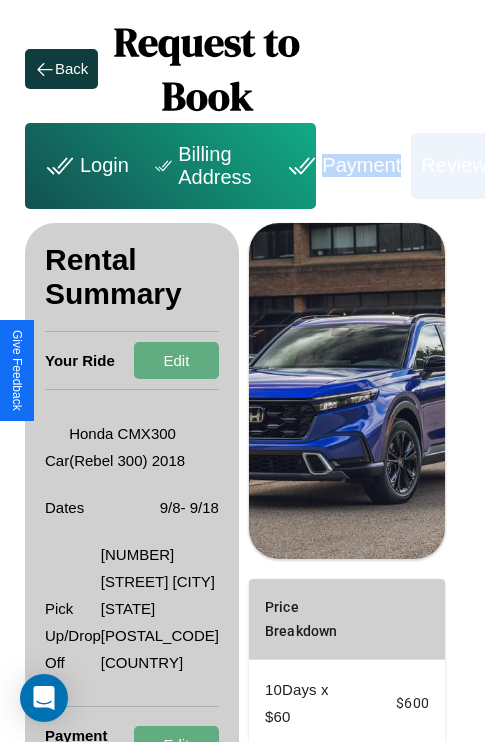 click on "Payment" at bounding box center [341, 166] 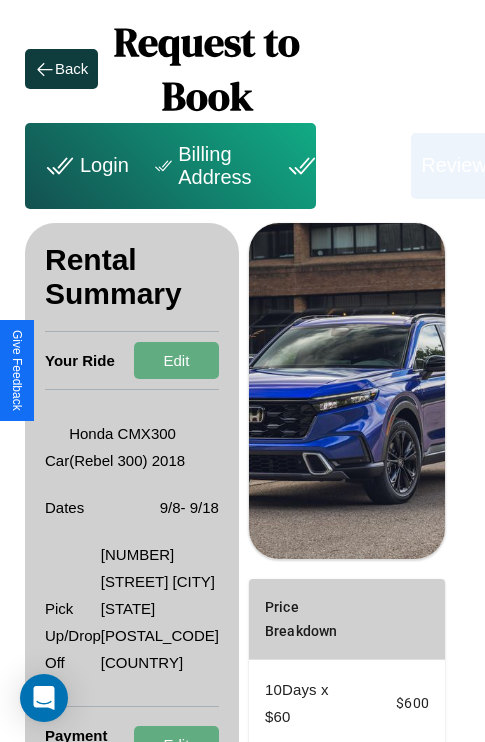 click on "Payment" at bounding box center (341, 166) 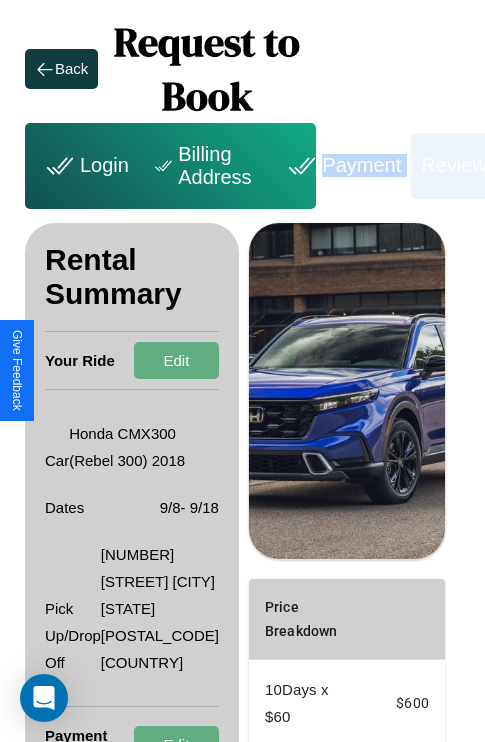 click on "Payment" at bounding box center [341, 166] 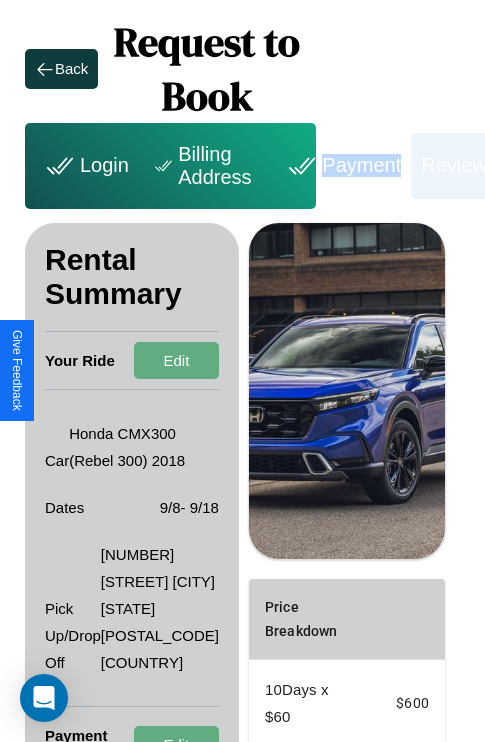 click on "Payment" at bounding box center (341, 166) 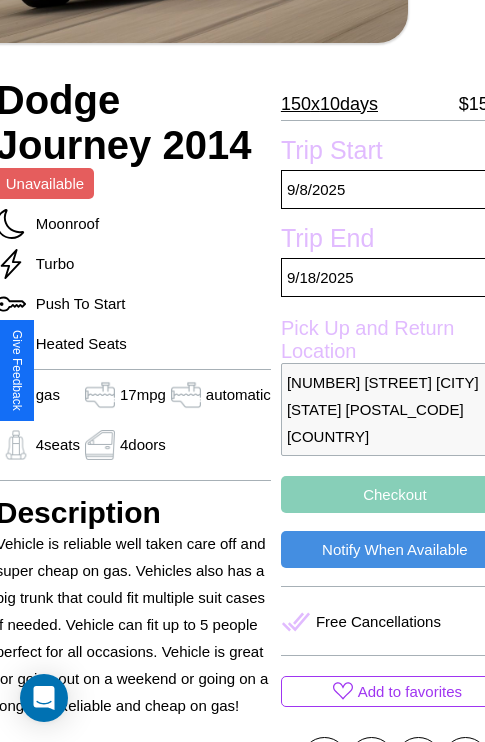 scroll, scrollTop: 306, scrollLeft: 84, axis: both 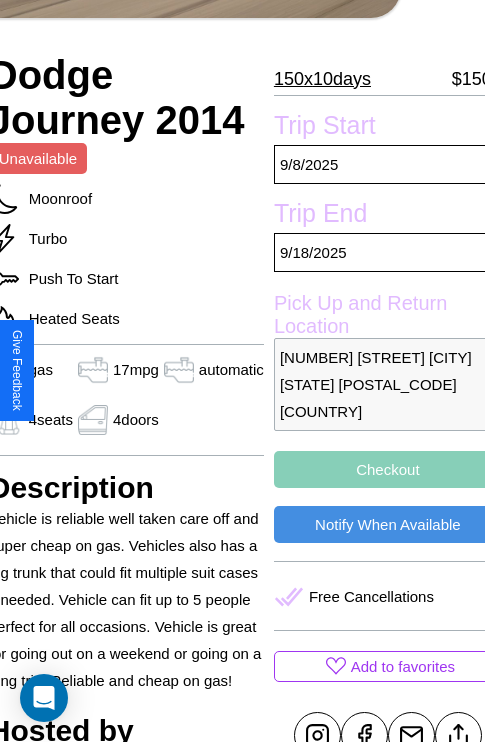 click on "3097 Church Street  San Diego California 15735 United States" at bounding box center (388, 384) 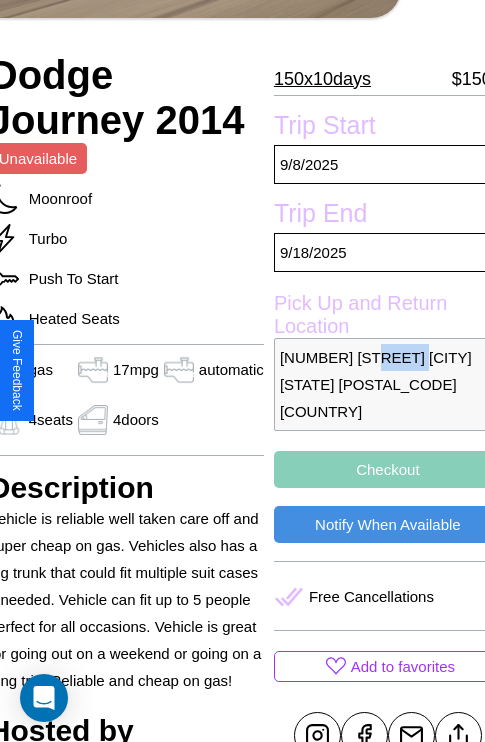 click on "3097 Church Street  San Diego California 15735 United States" at bounding box center [388, 384] 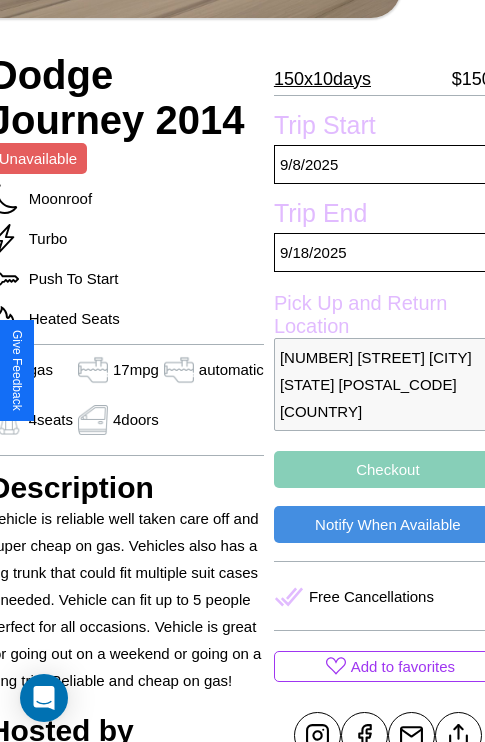 click on "3097 Church Street  San Diego California 15735 United States" at bounding box center (388, 384) 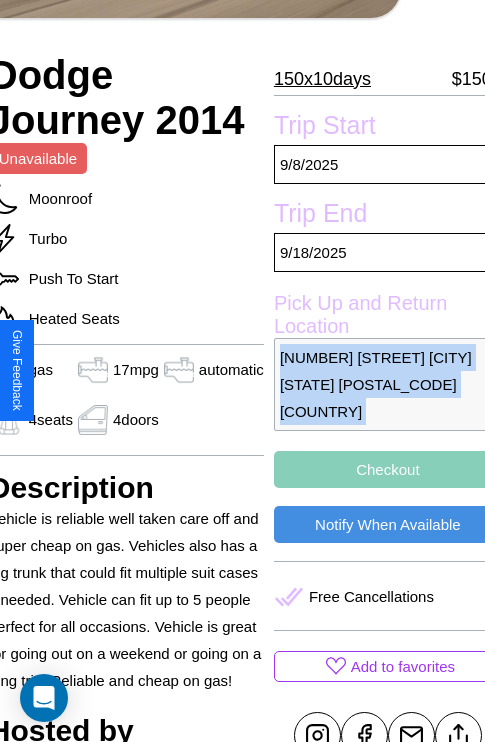 click on "3097 Church Street  San Diego California 15735 United States" at bounding box center [388, 384] 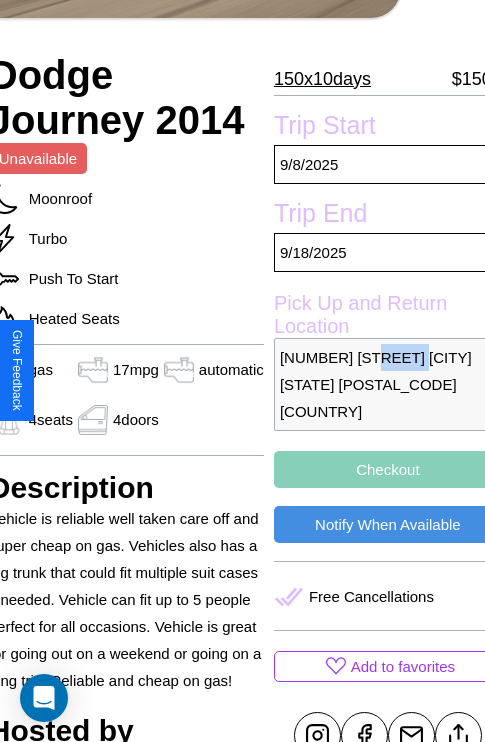 click on "3097 Church Street  San Diego California 15735 United States" at bounding box center (388, 384) 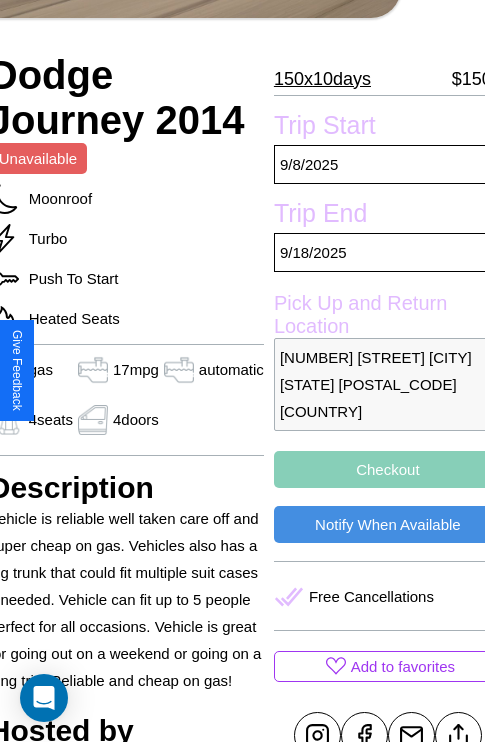 scroll, scrollTop: 377, scrollLeft: 84, axis: both 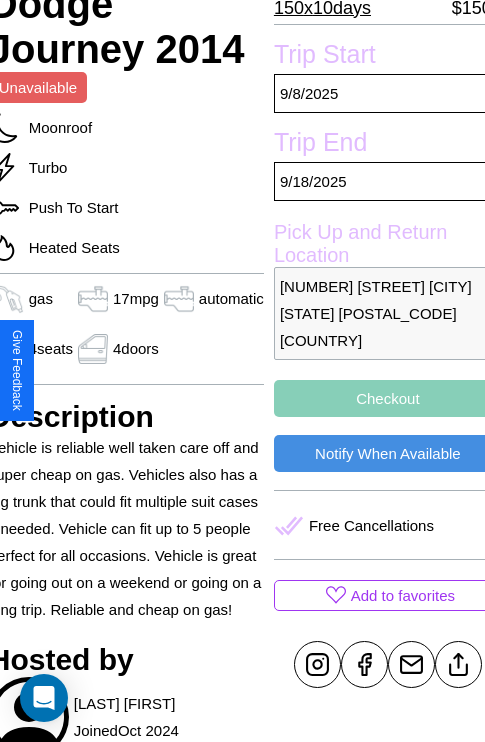click on "Checkout" at bounding box center (388, 398) 